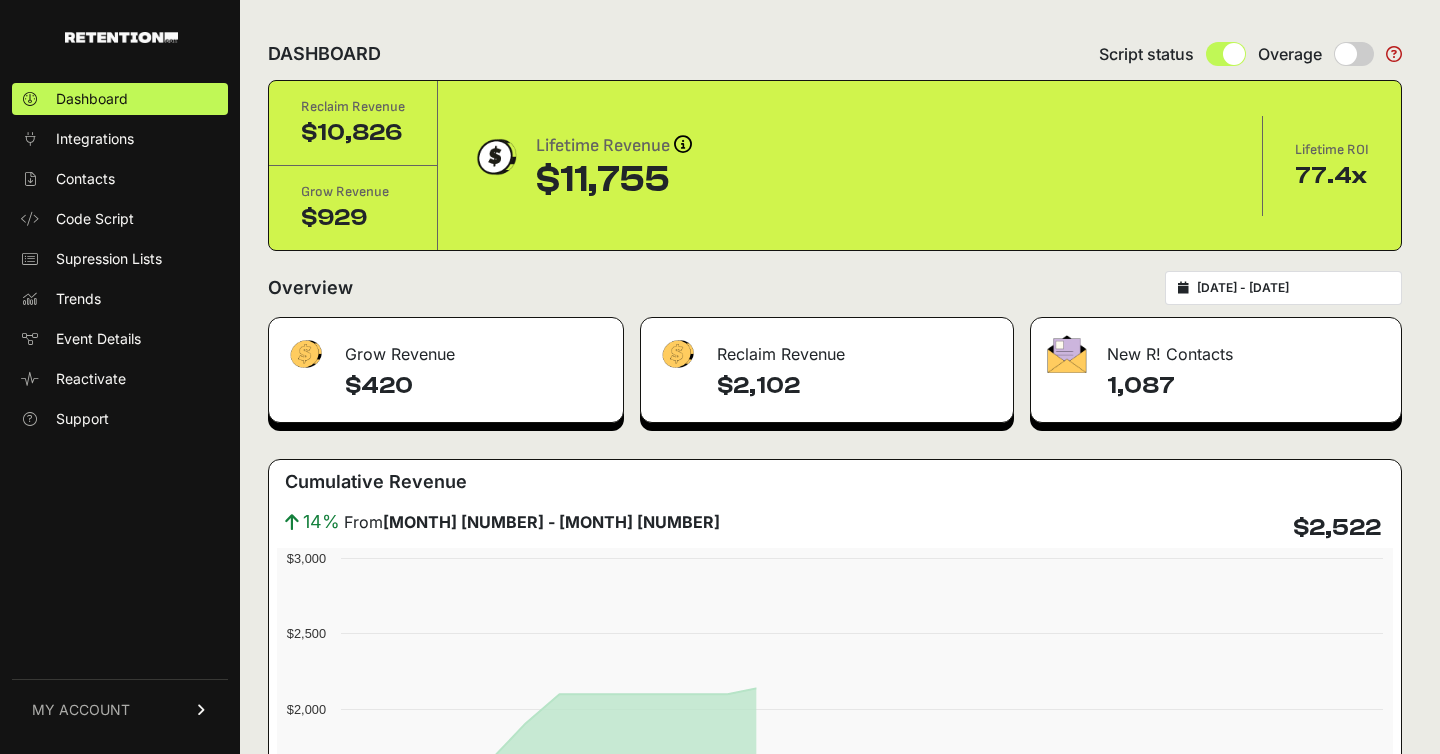 scroll, scrollTop: 0, scrollLeft: 0, axis: both 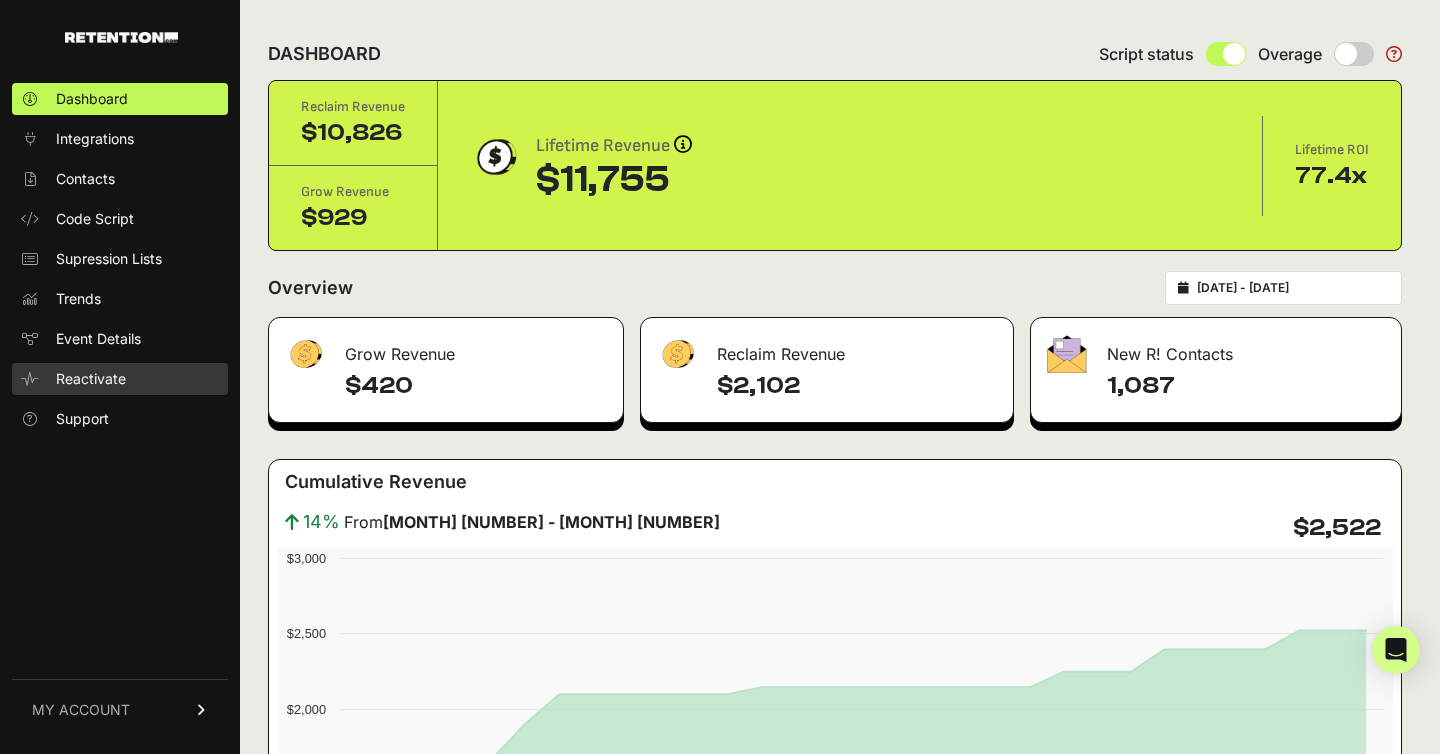 click on "Reactivate" at bounding box center (91, 379) 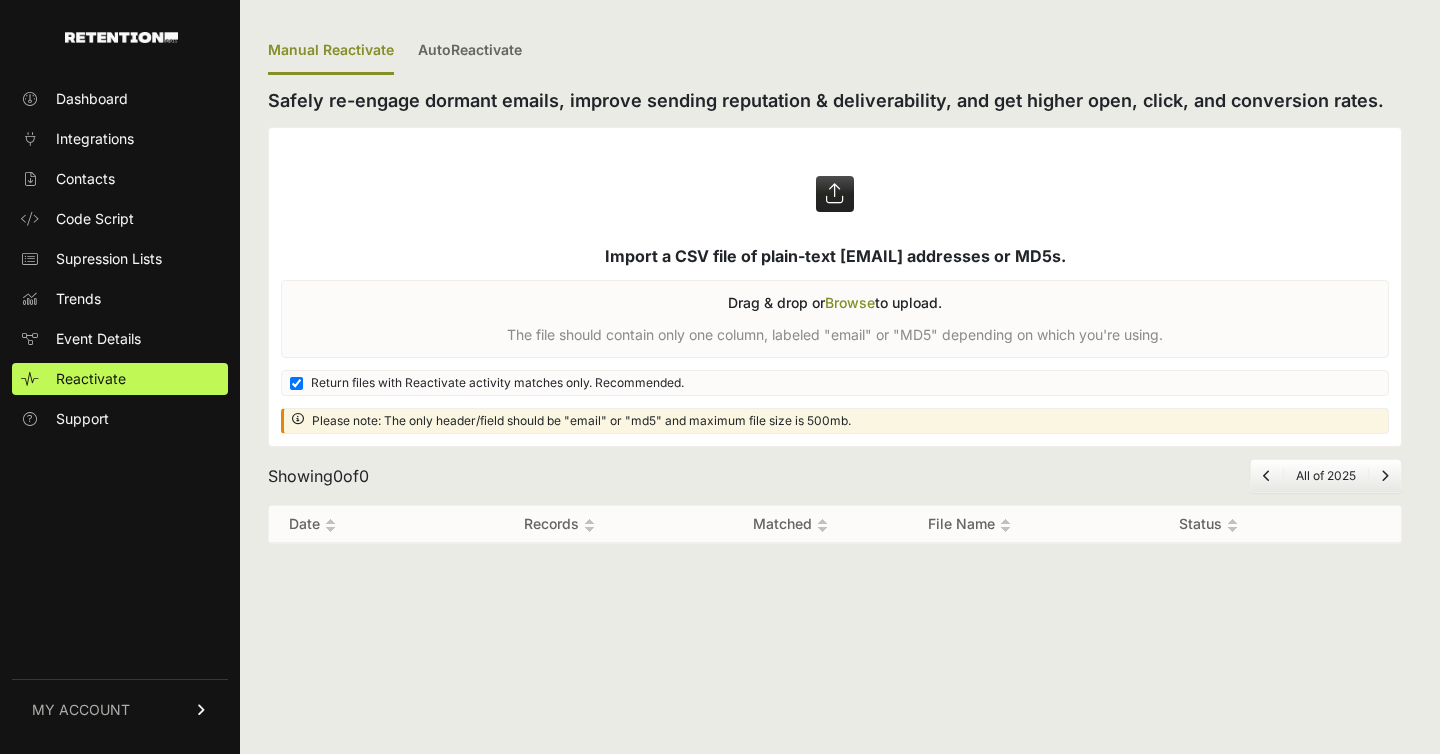 scroll, scrollTop: 0, scrollLeft: 0, axis: both 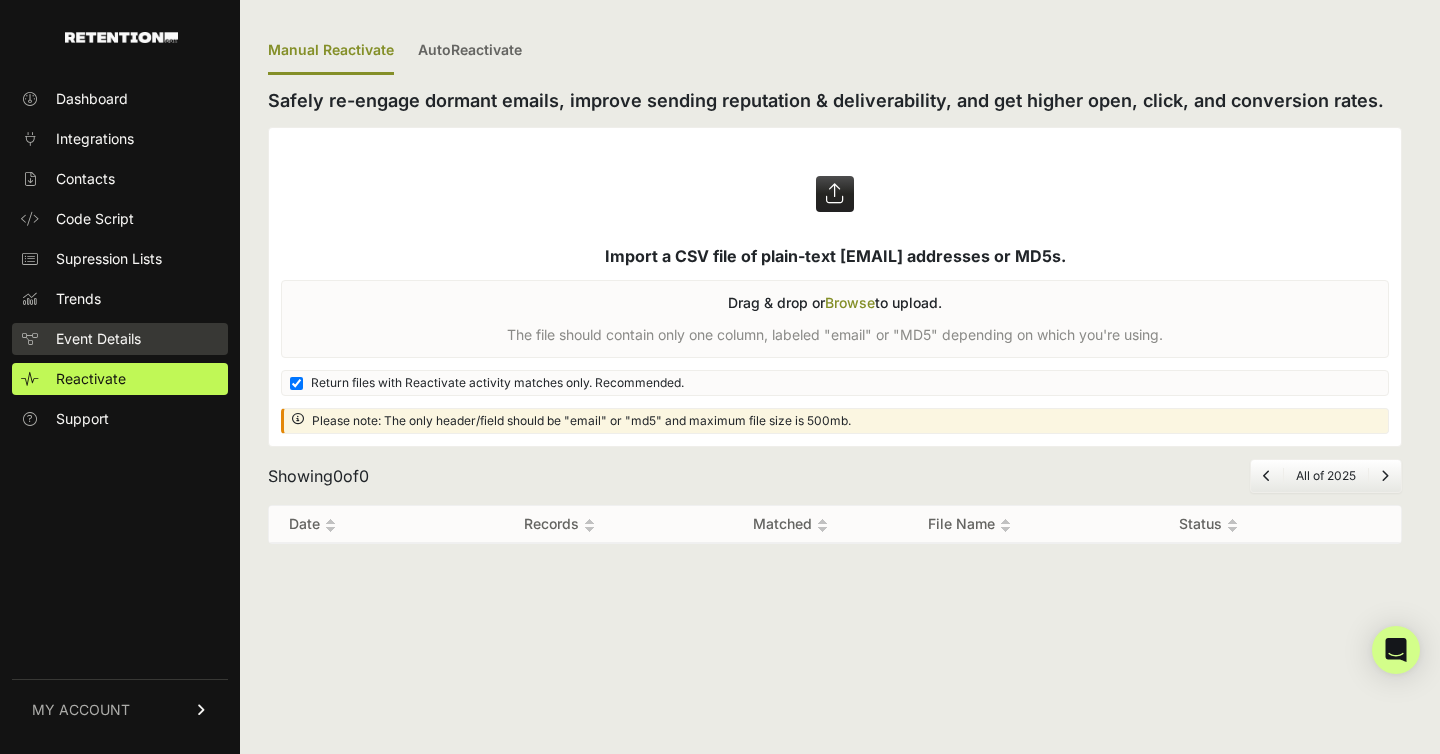 click on "Event Details" at bounding box center (98, 339) 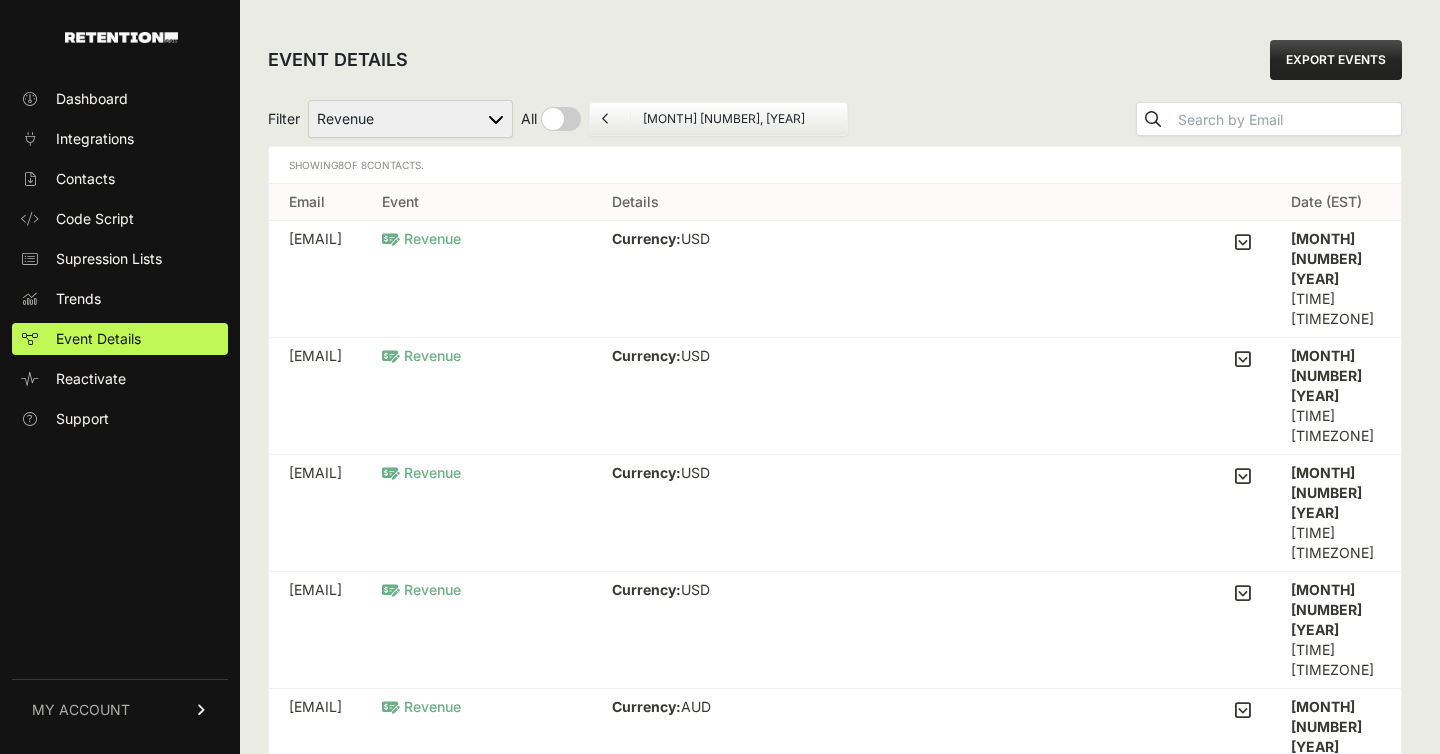scroll, scrollTop: 0, scrollLeft: 0, axis: both 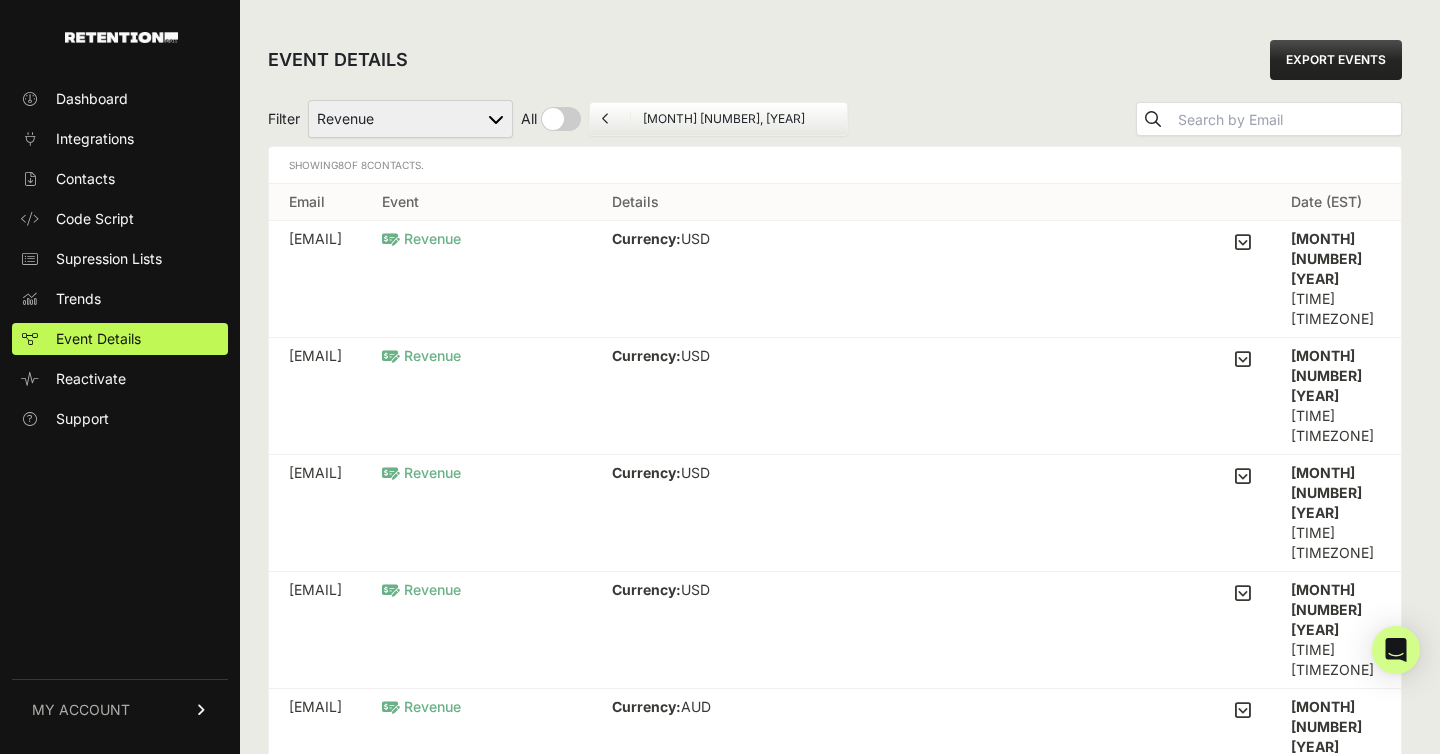 click on "Dashboard
Integrations
Contacts
Code Script
Supression Lists
Trends
Event Details
Reactivate
Support
MY ACCOUNT
Account Details
API Details
Notifications" at bounding box center (120, 407) 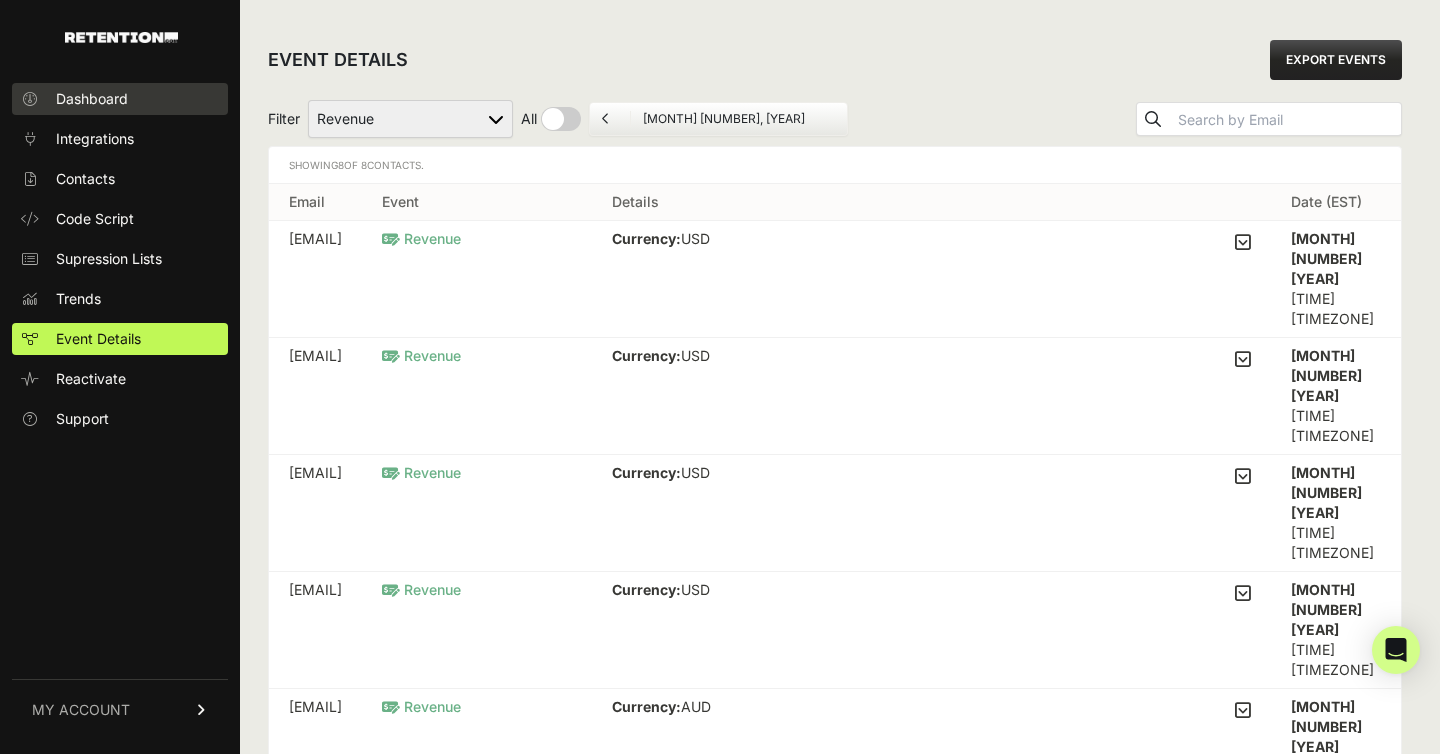 click on "Dashboard" at bounding box center [92, 99] 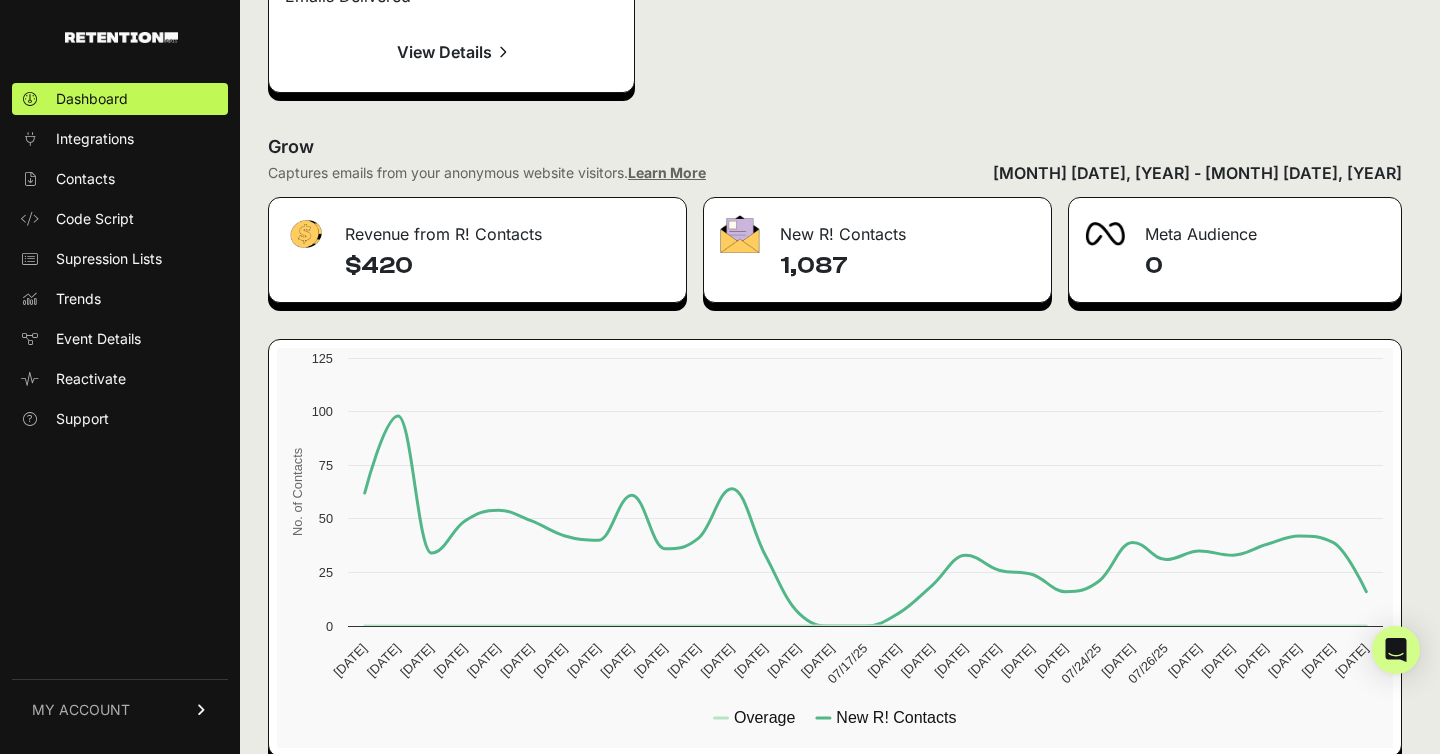 scroll, scrollTop: 3155, scrollLeft: 0, axis: vertical 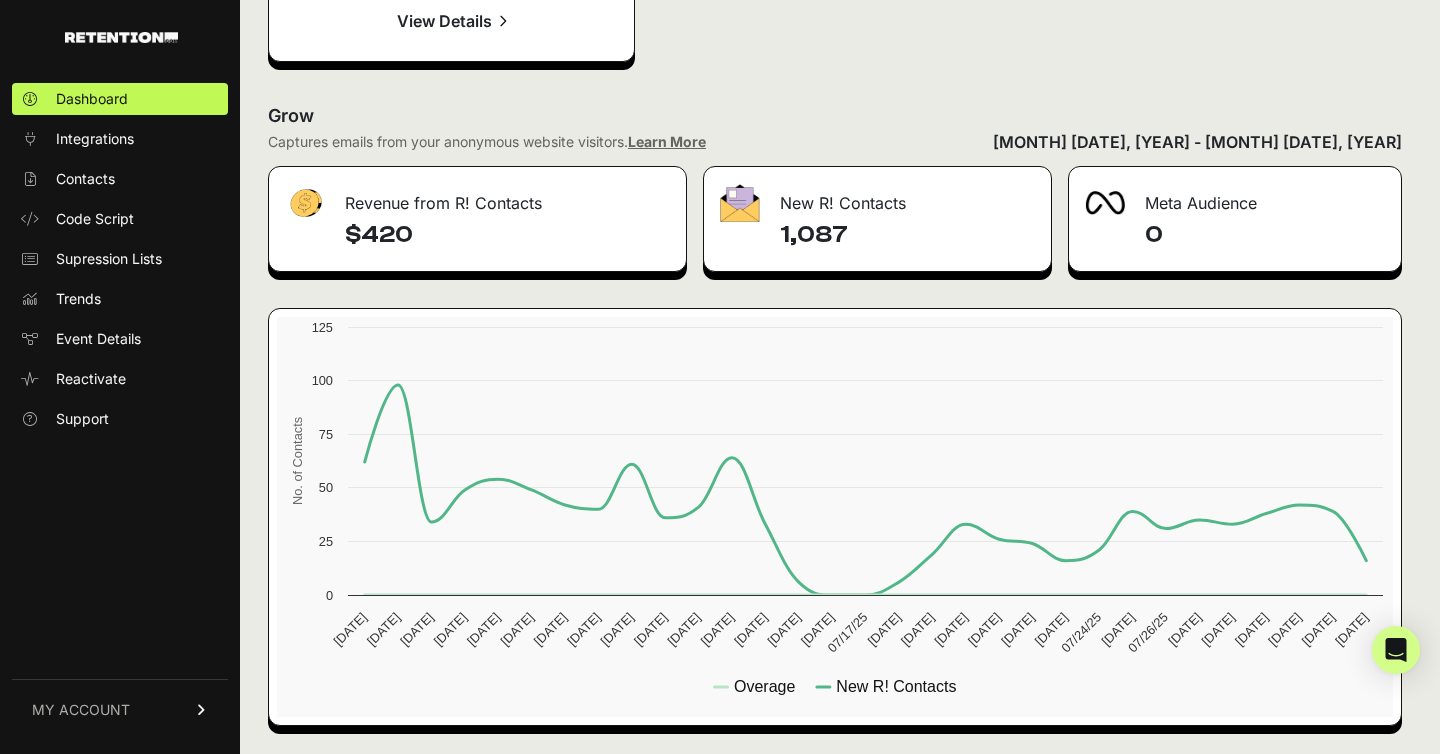 click on "1,087" at bounding box center [907, 235] 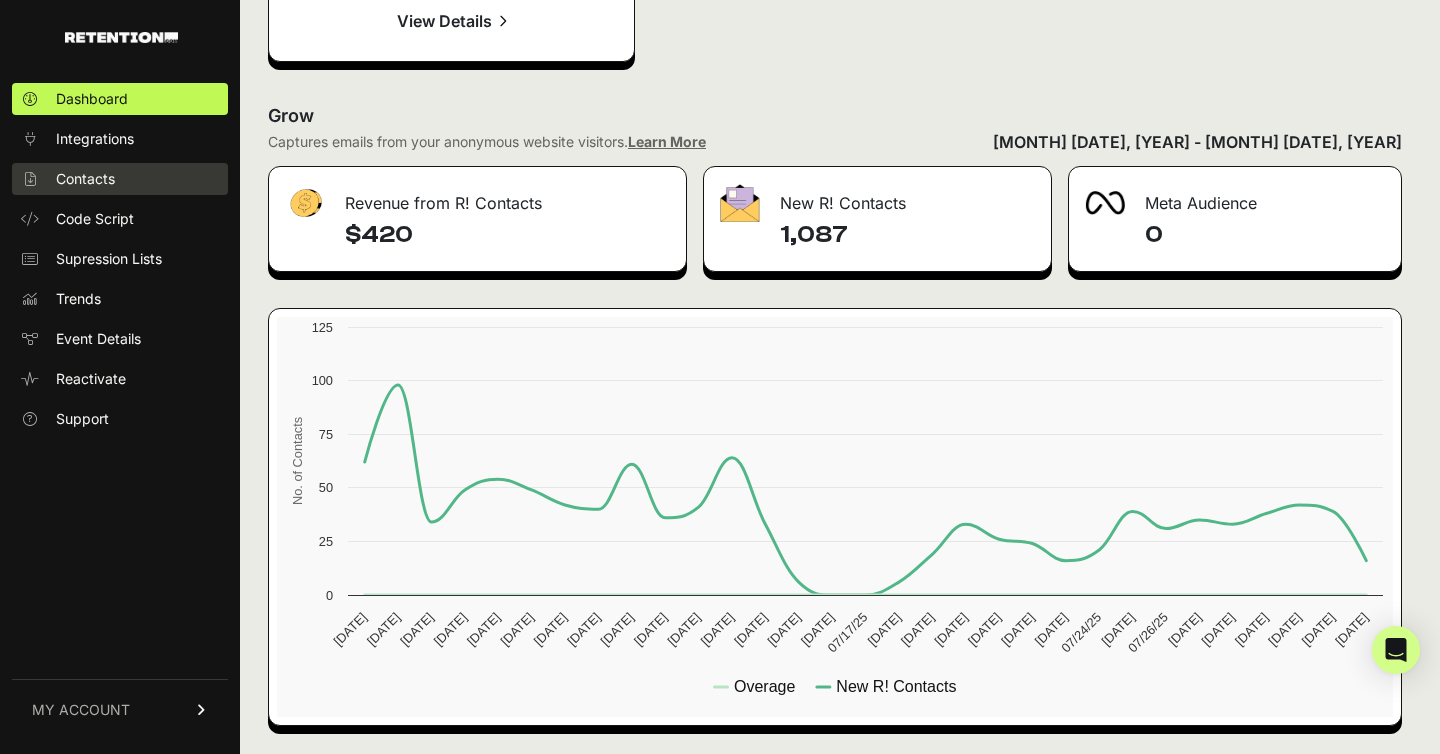 click on "Contacts" at bounding box center (120, 179) 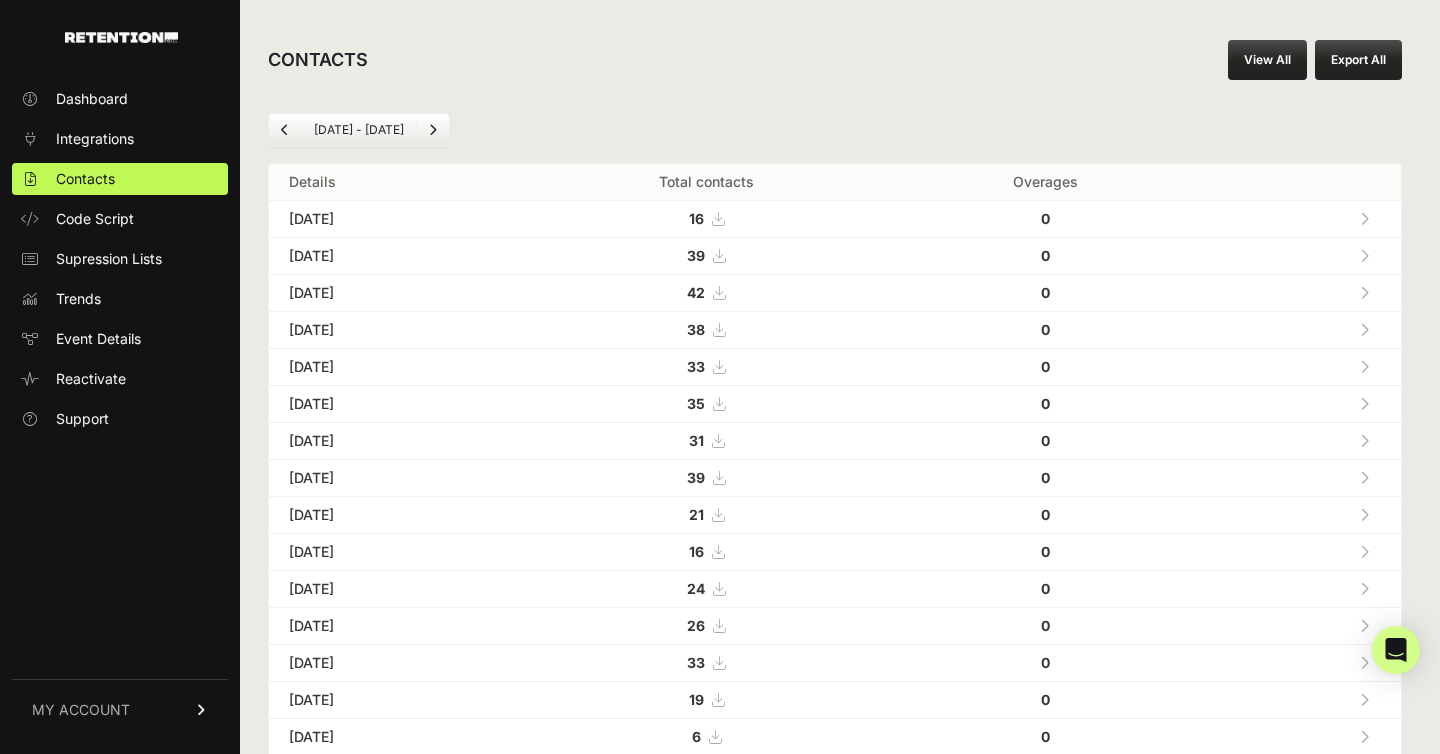 scroll, scrollTop: 0, scrollLeft: 0, axis: both 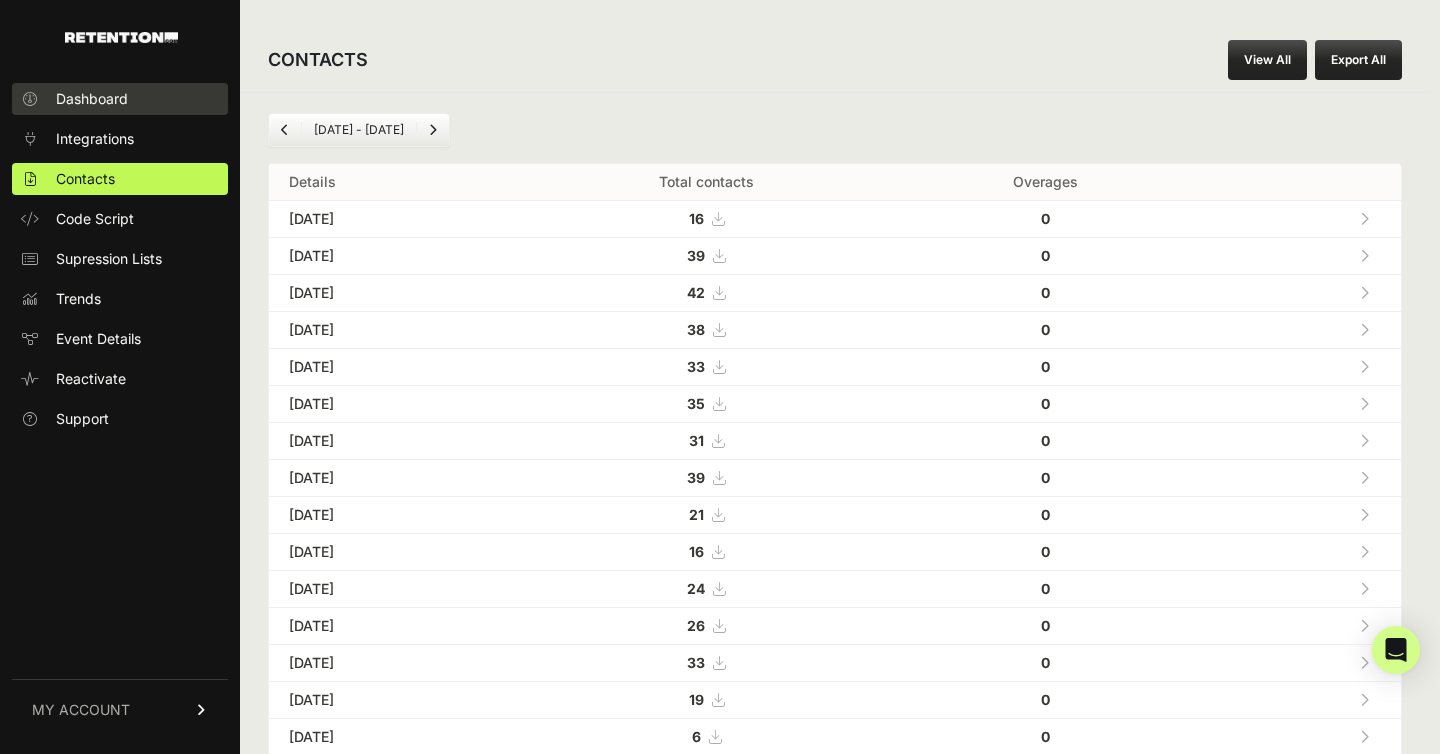 click on "Dashboard" at bounding box center [120, 99] 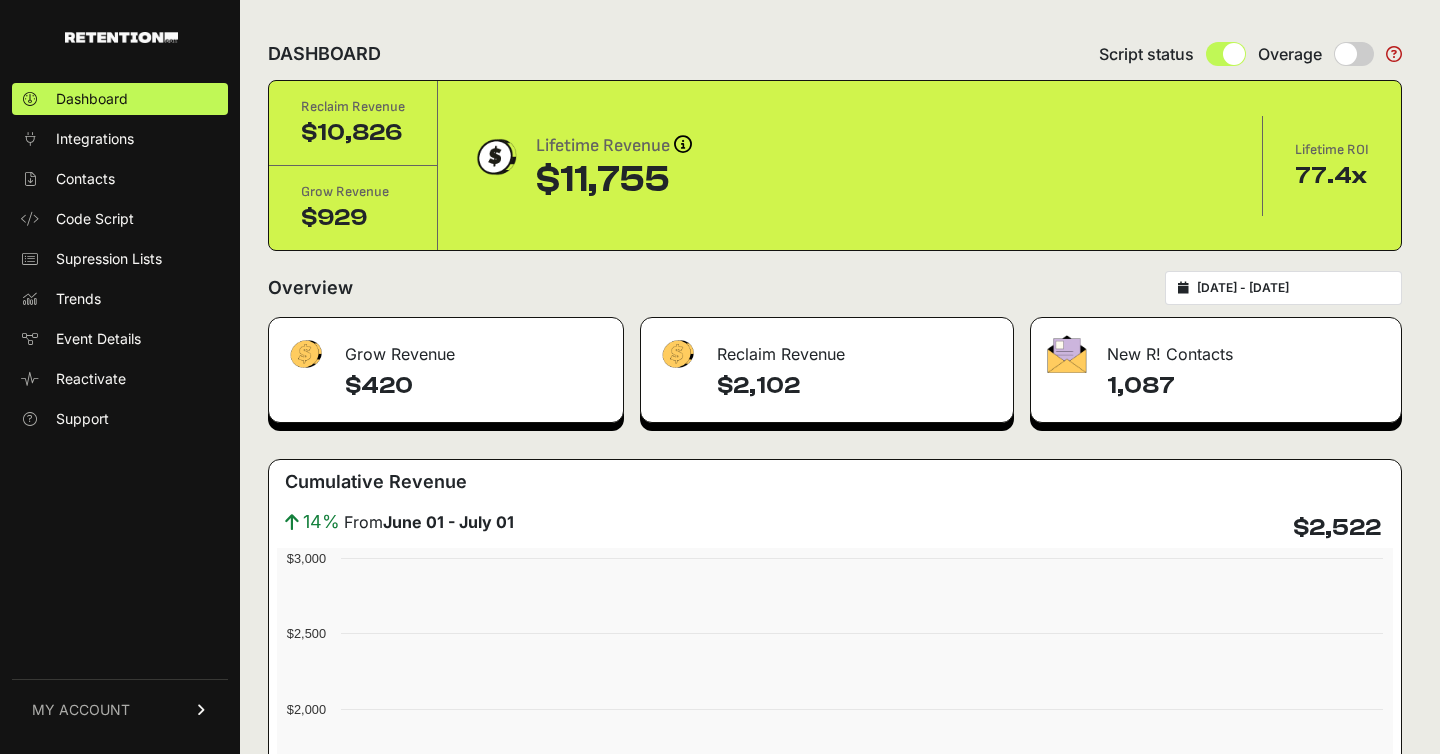 scroll, scrollTop: 0, scrollLeft: 0, axis: both 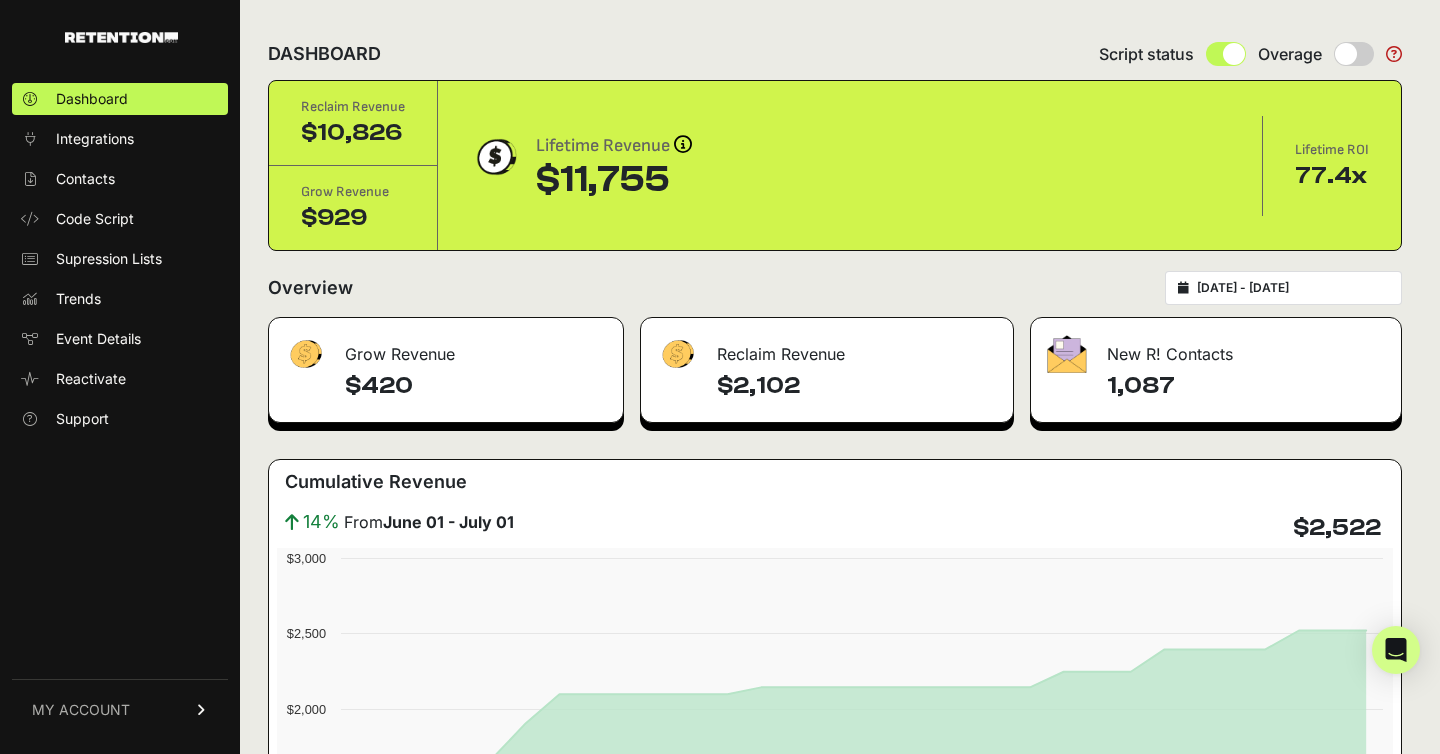 click on "[DATE] - [DATE]" at bounding box center (1293, 288) 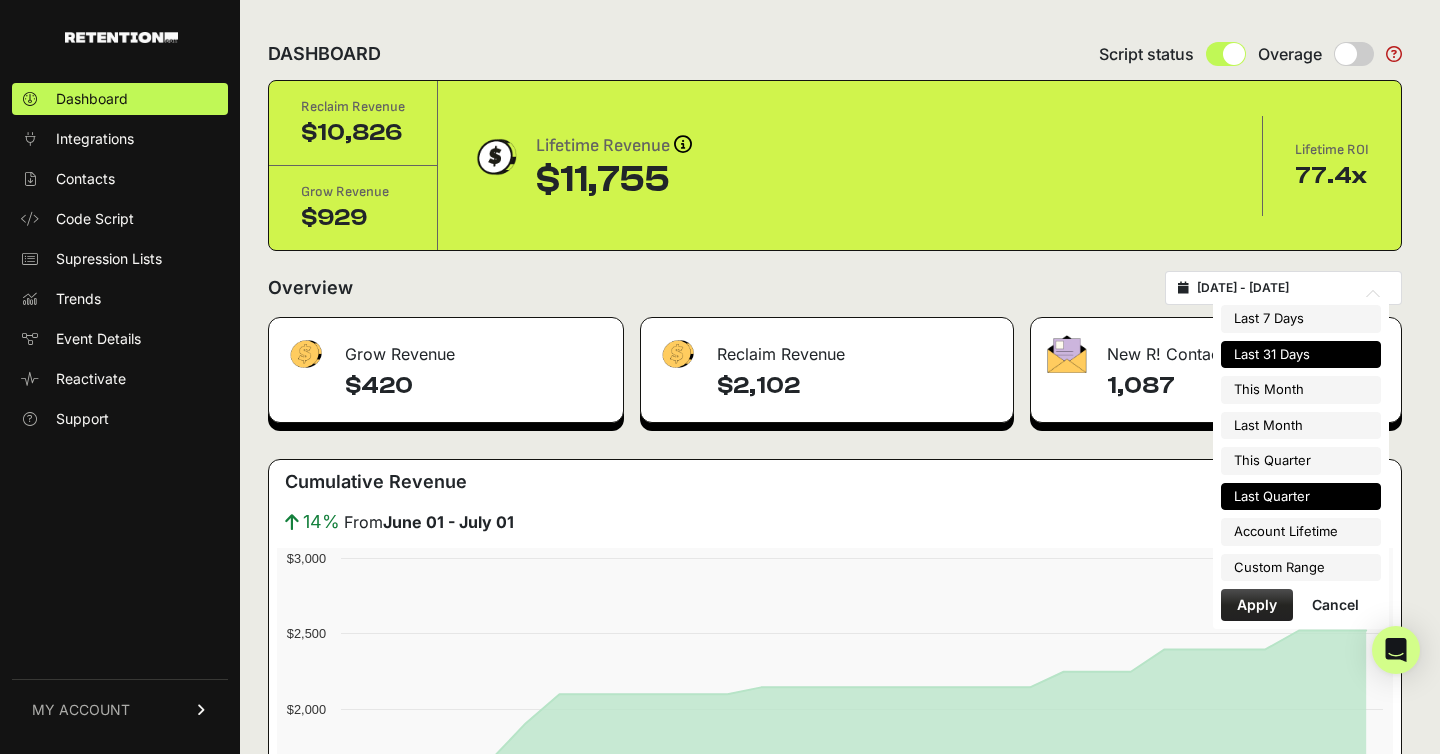 click on "Last Quarter" at bounding box center (1301, 497) 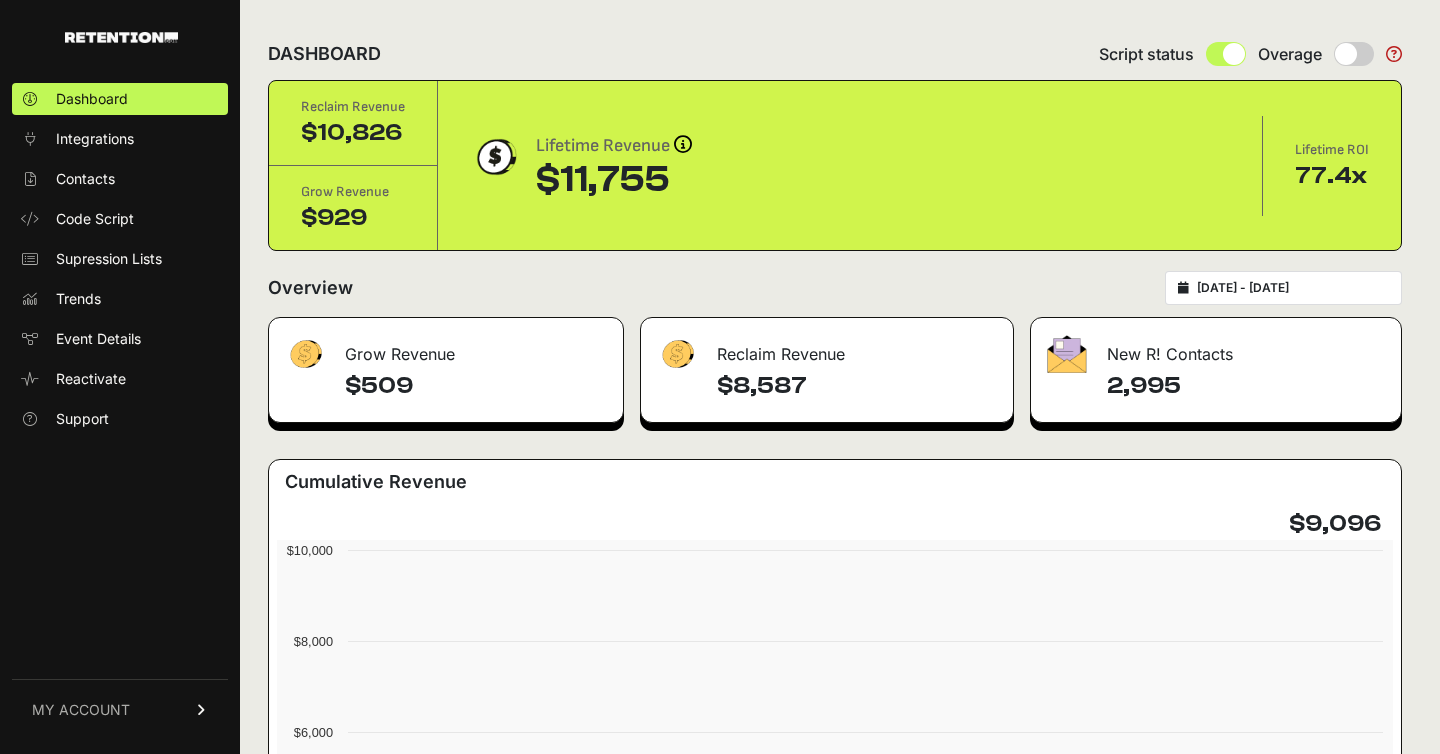 scroll, scrollTop: 0, scrollLeft: 0, axis: both 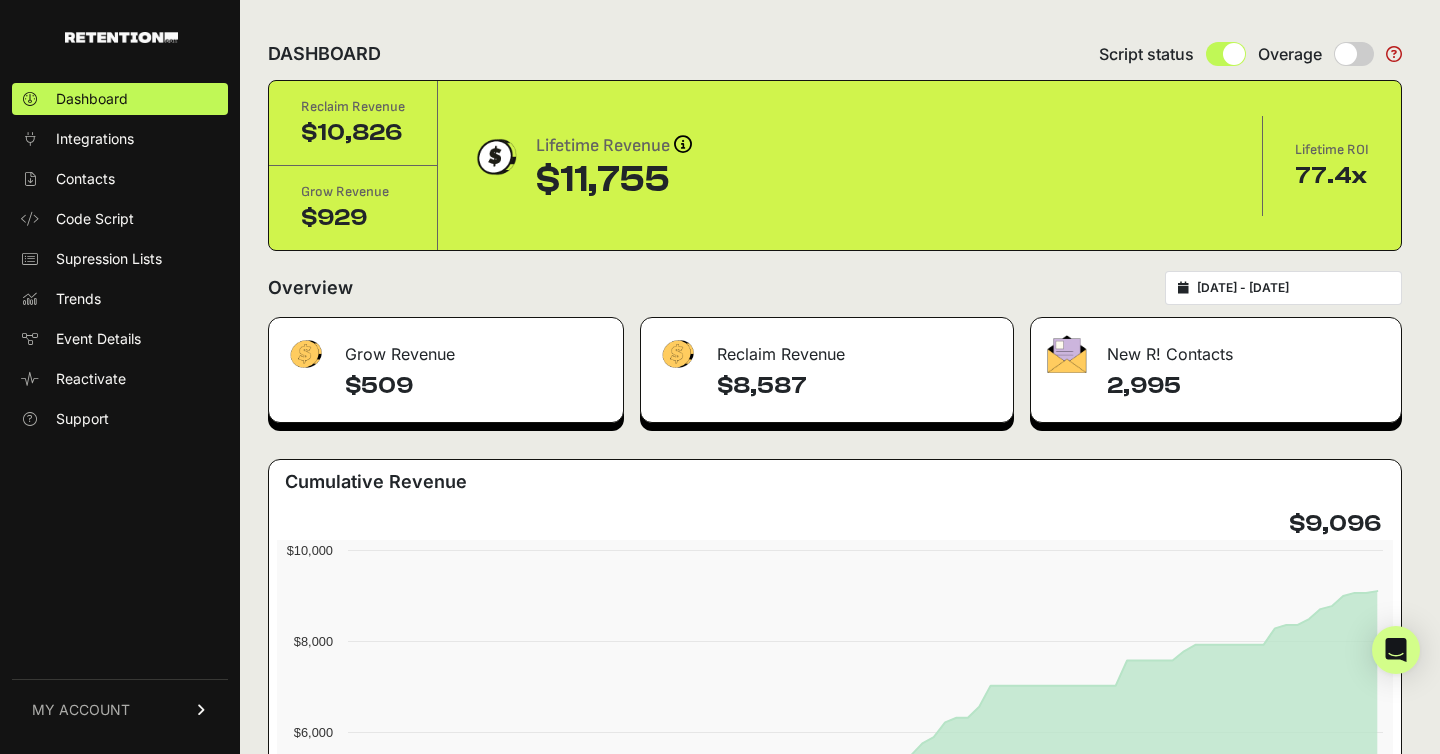 click on "2025-04-01 - 2025-06-30" at bounding box center [1293, 288] 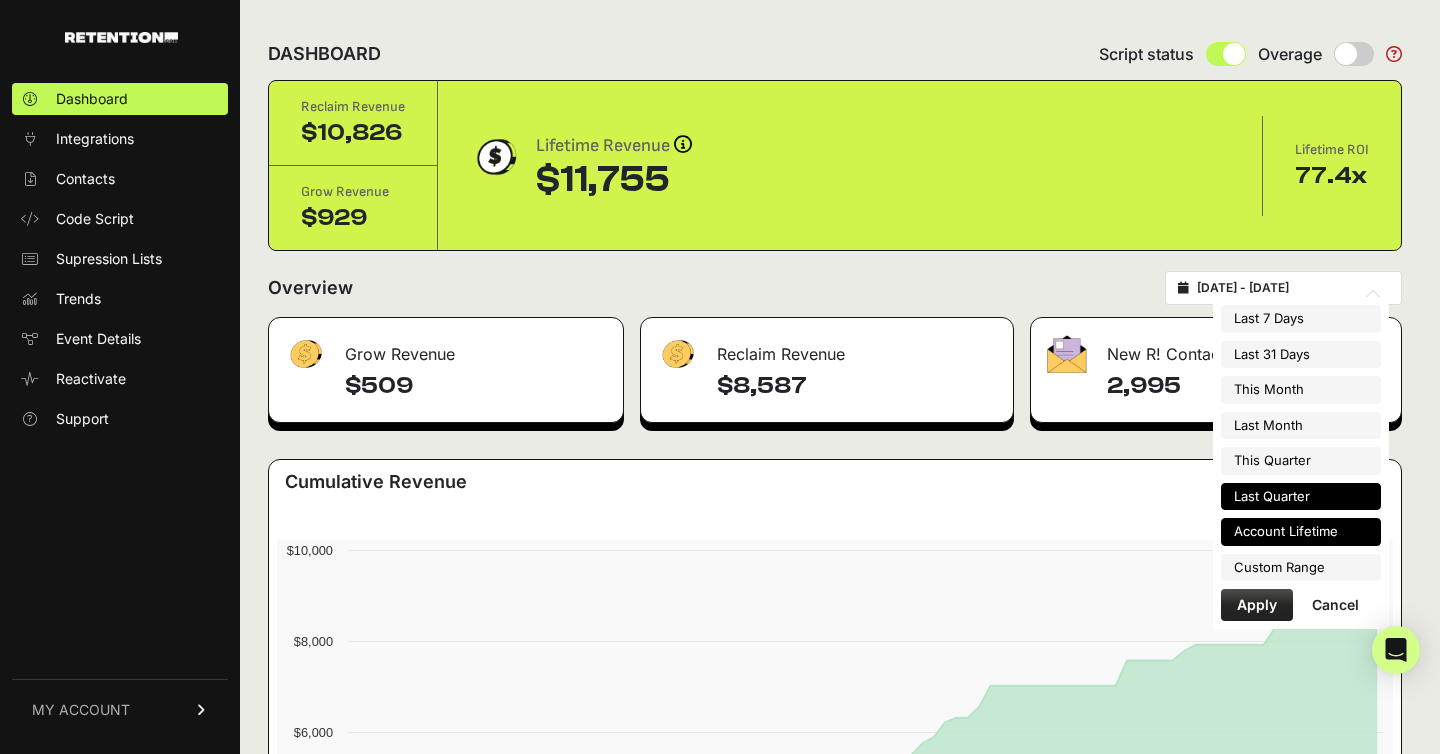 click on "Account Lifetime" at bounding box center [1301, 532] 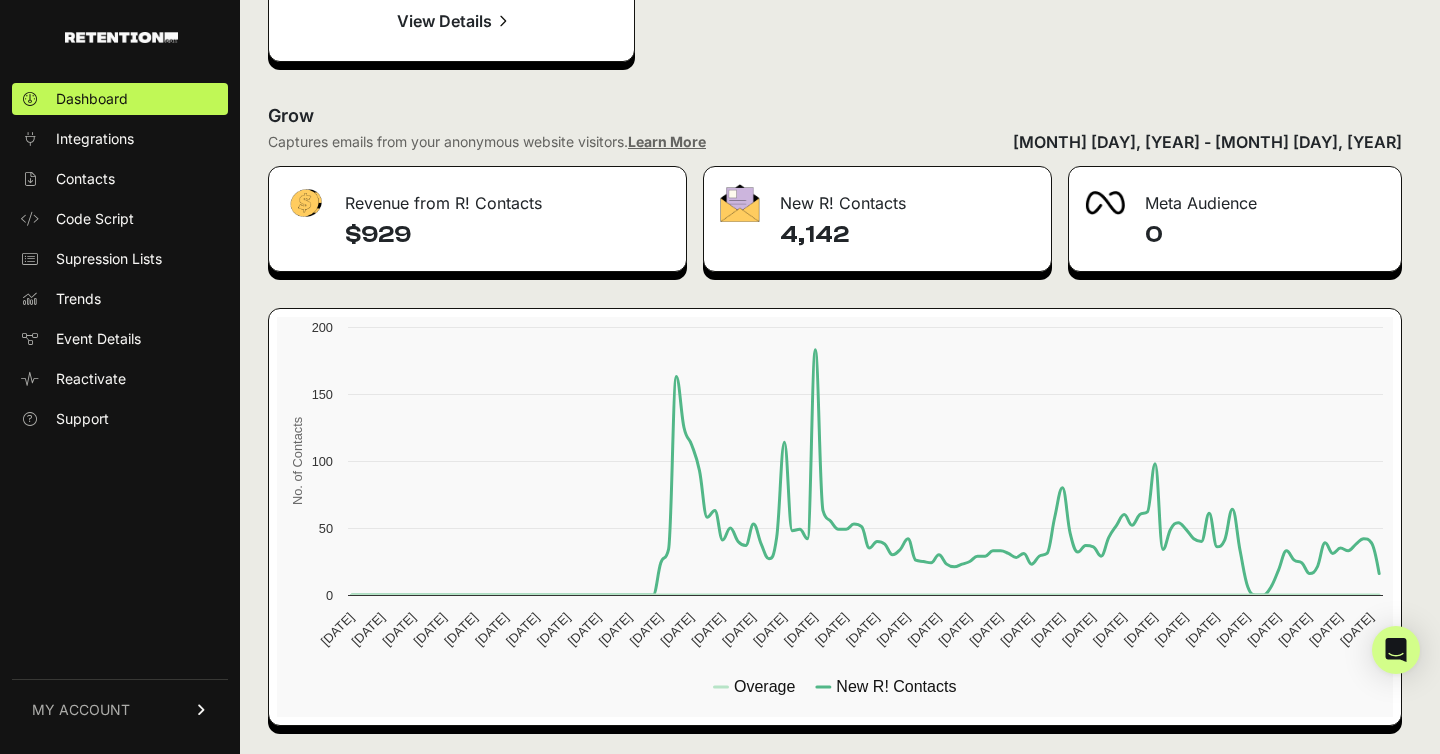 scroll, scrollTop: 1104, scrollLeft: 0, axis: vertical 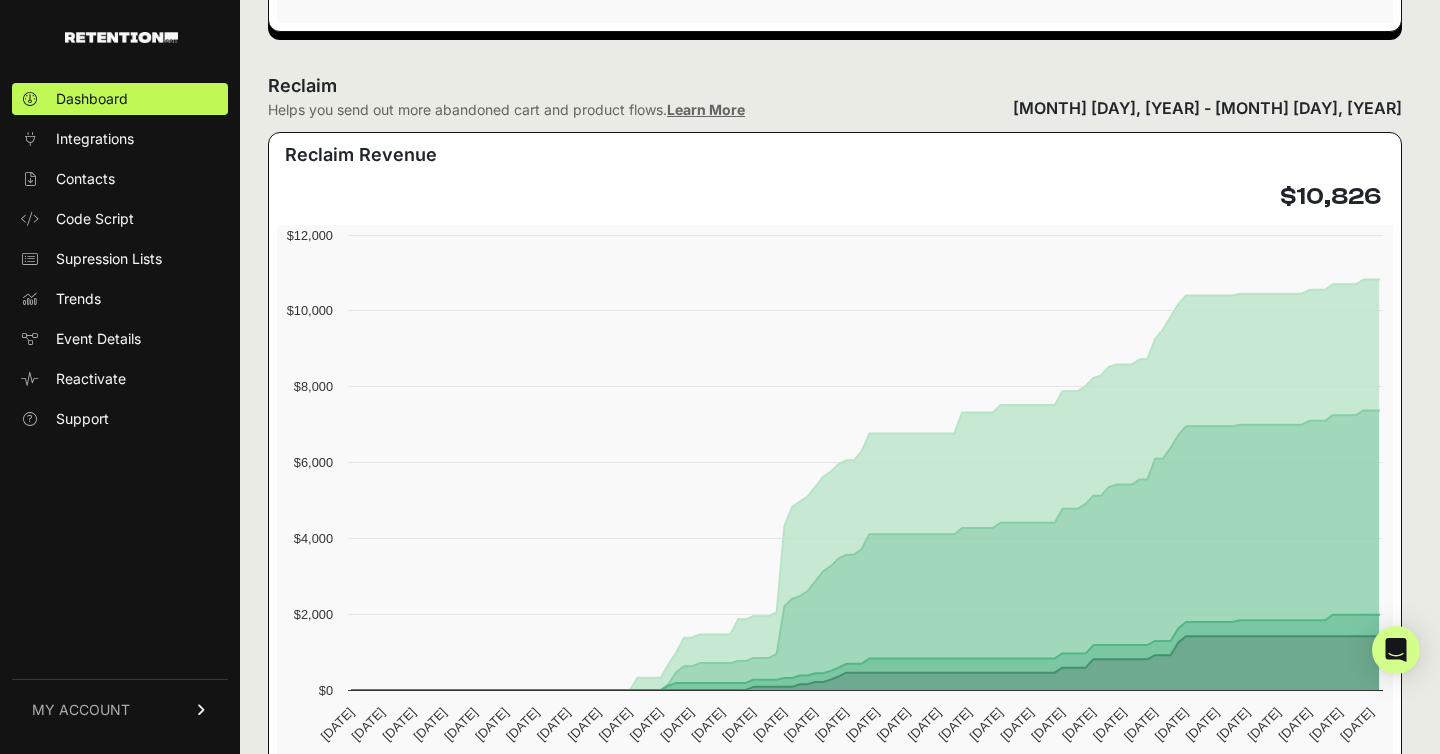 click on "MY ACCOUNT" at bounding box center (120, 709) 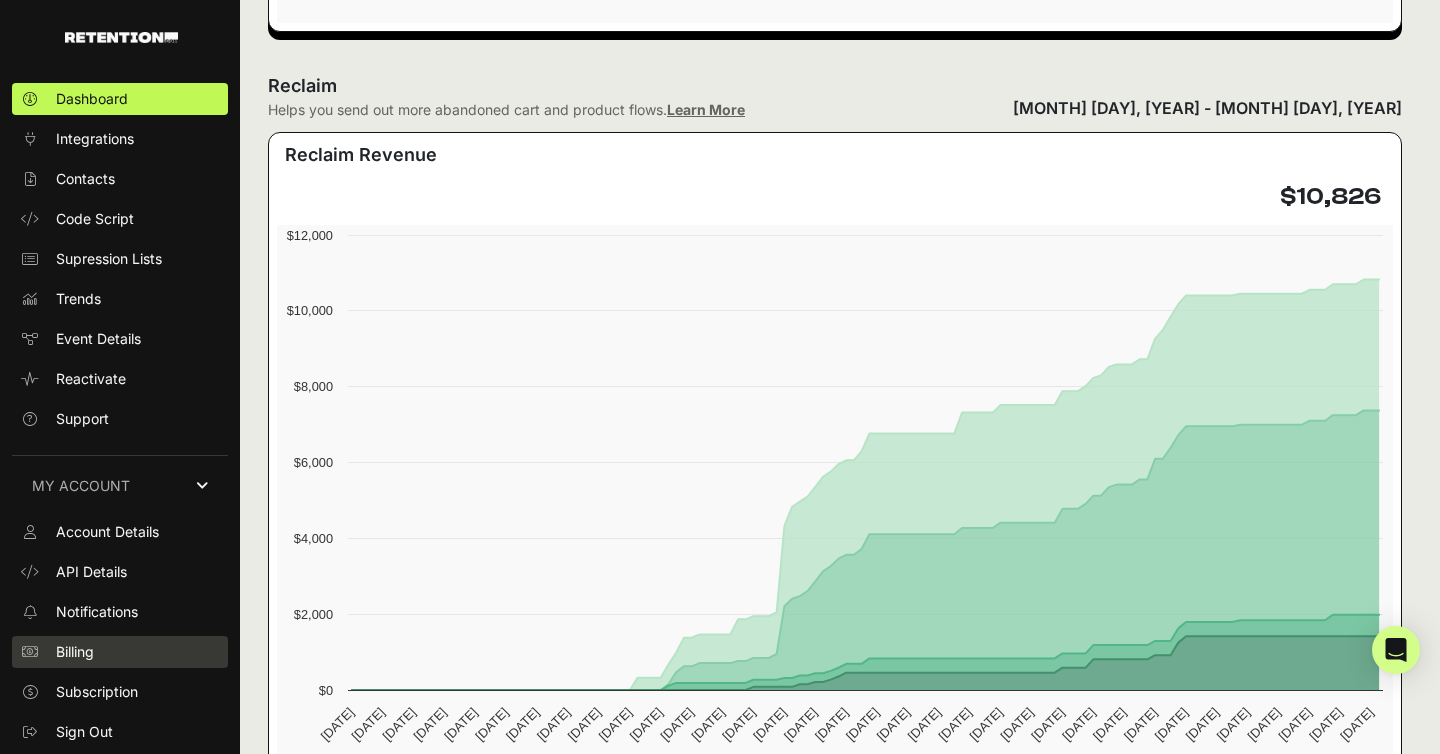 click on "Billing" at bounding box center (120, 652) 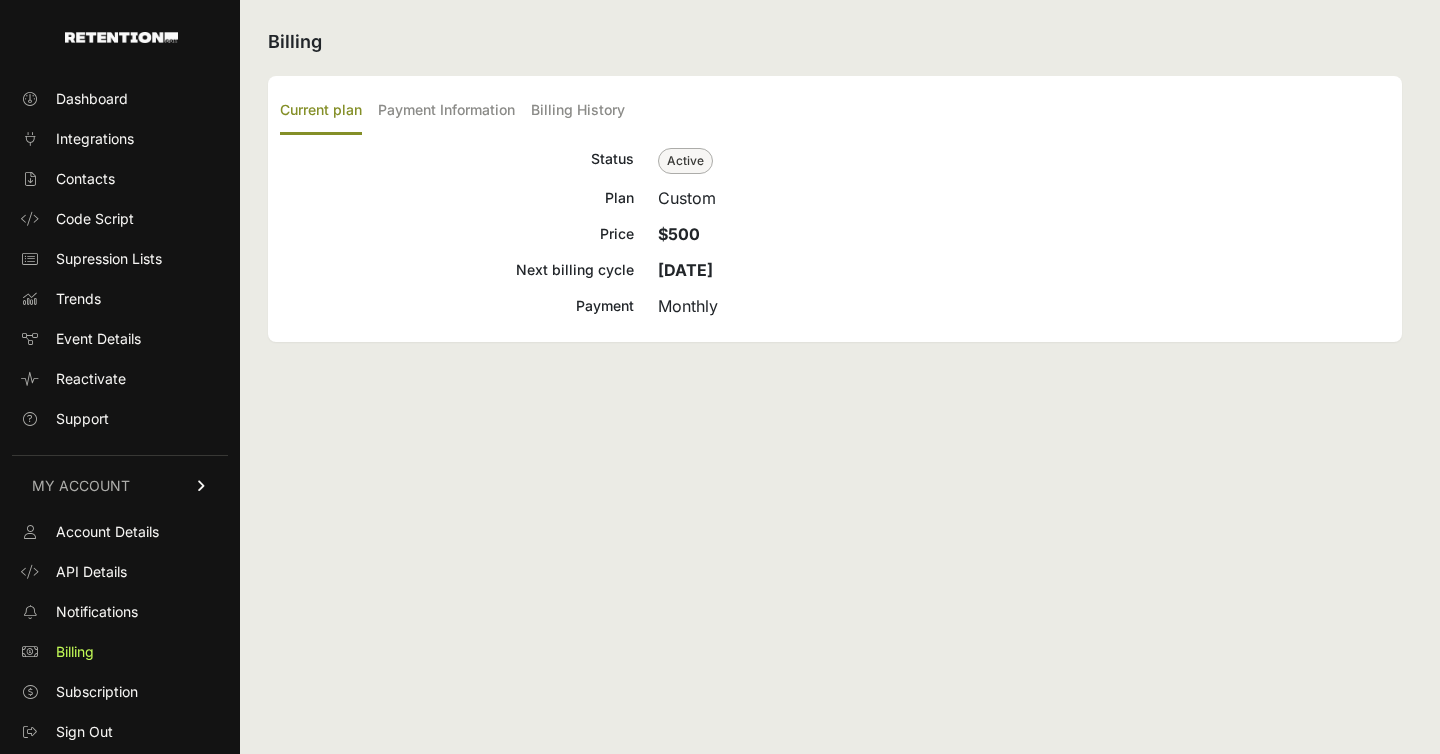 scroll, scrollTop: 0, scrollLeft: 0, axis: both 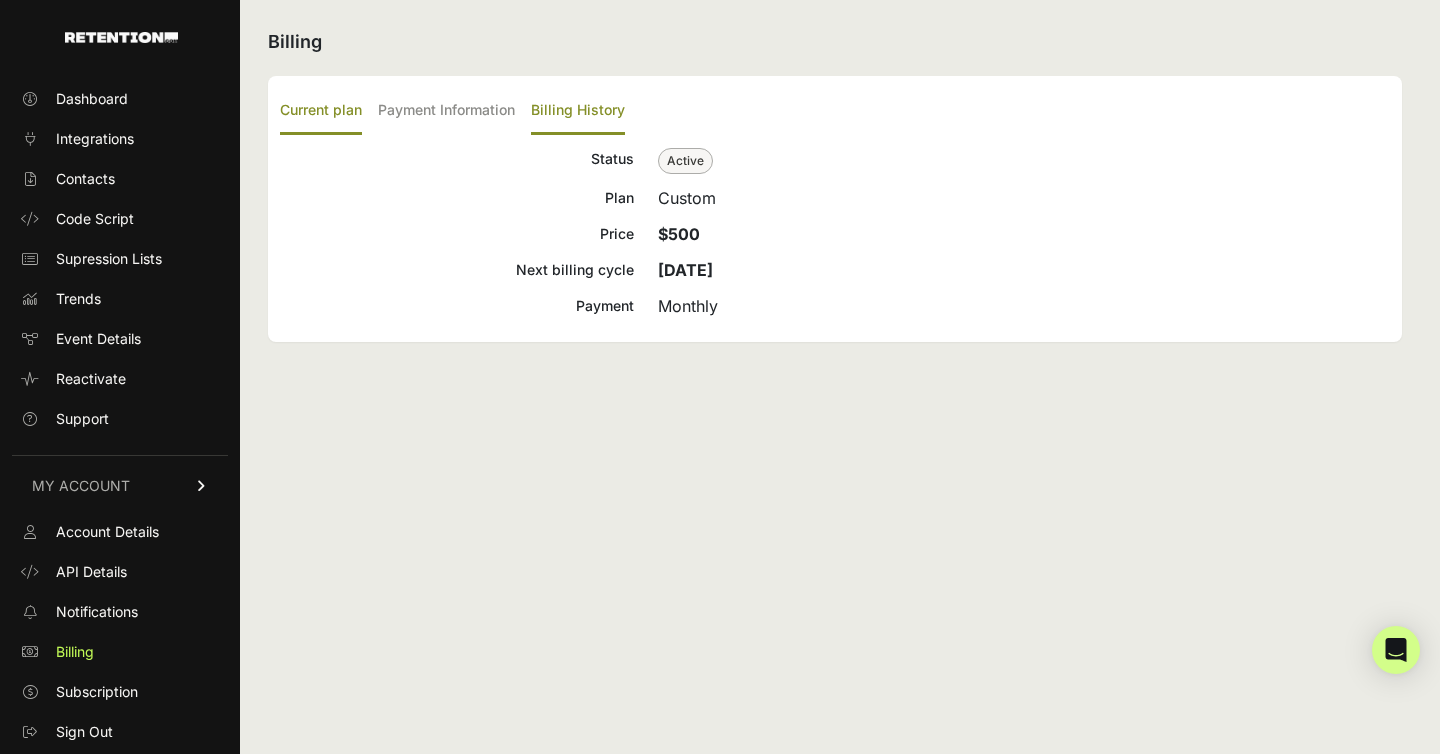 click on "Billing History" at bounding box center [578, 111] 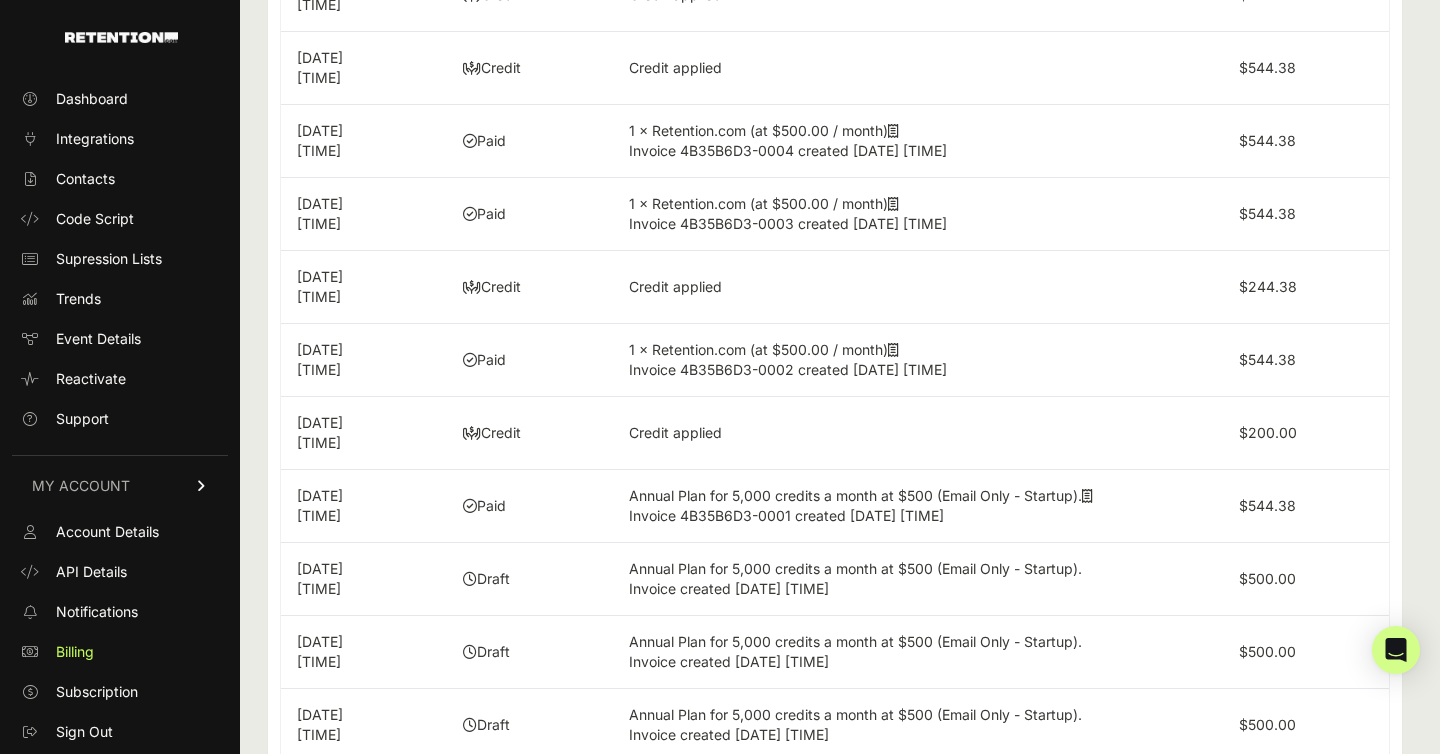 scroll, scrollTop: 426, scrollLeft: 0, axis: vertical 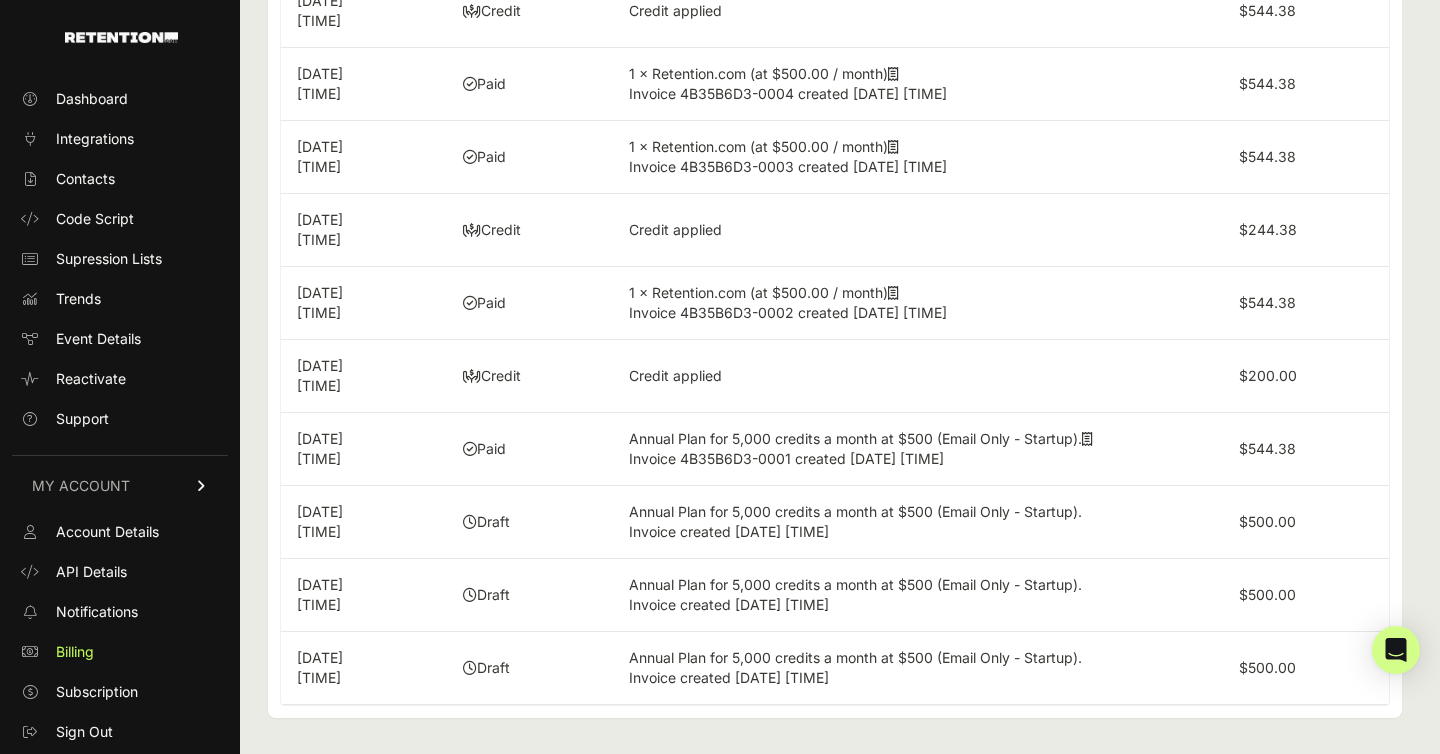 click on "$544.38" at bounding box center [1267, 448] 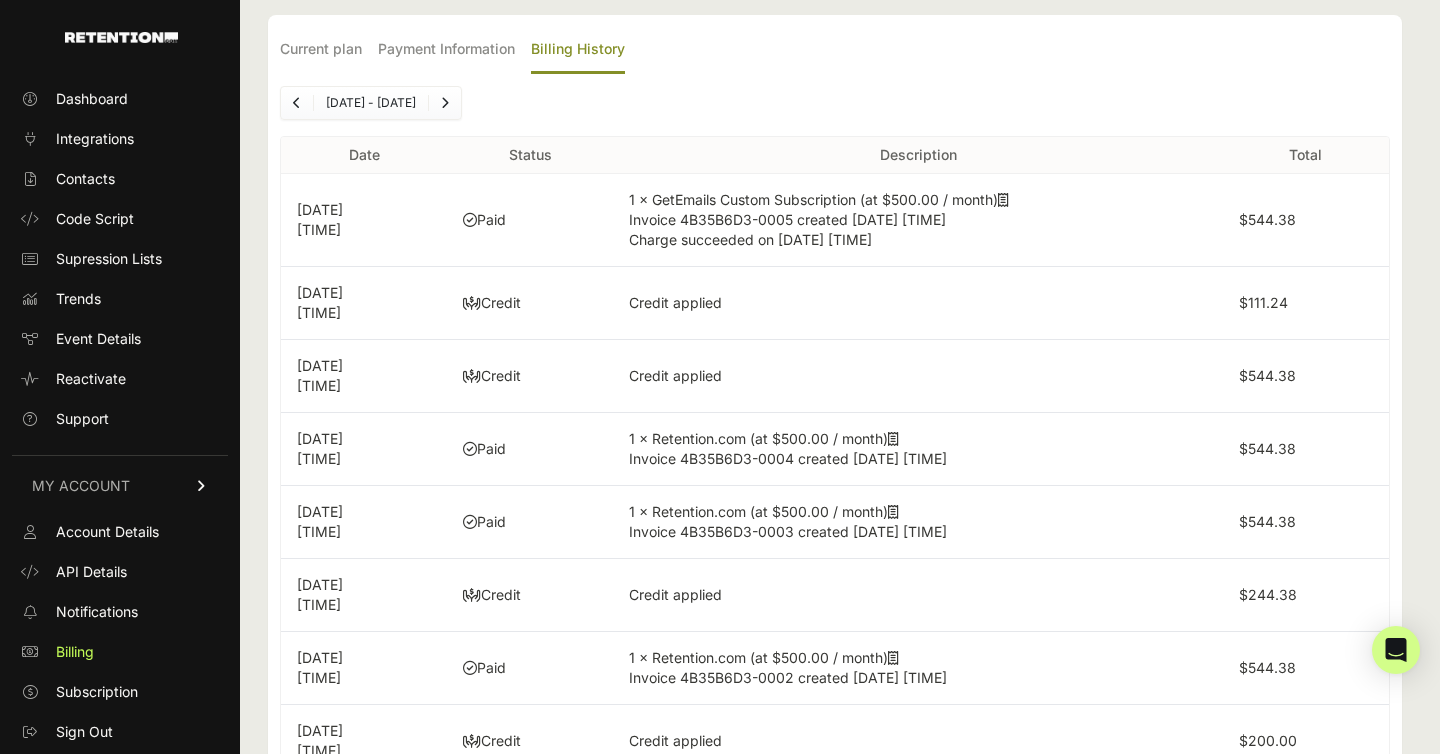 scroll, scrollTop: 0, scrollLeft: 0, axis: both 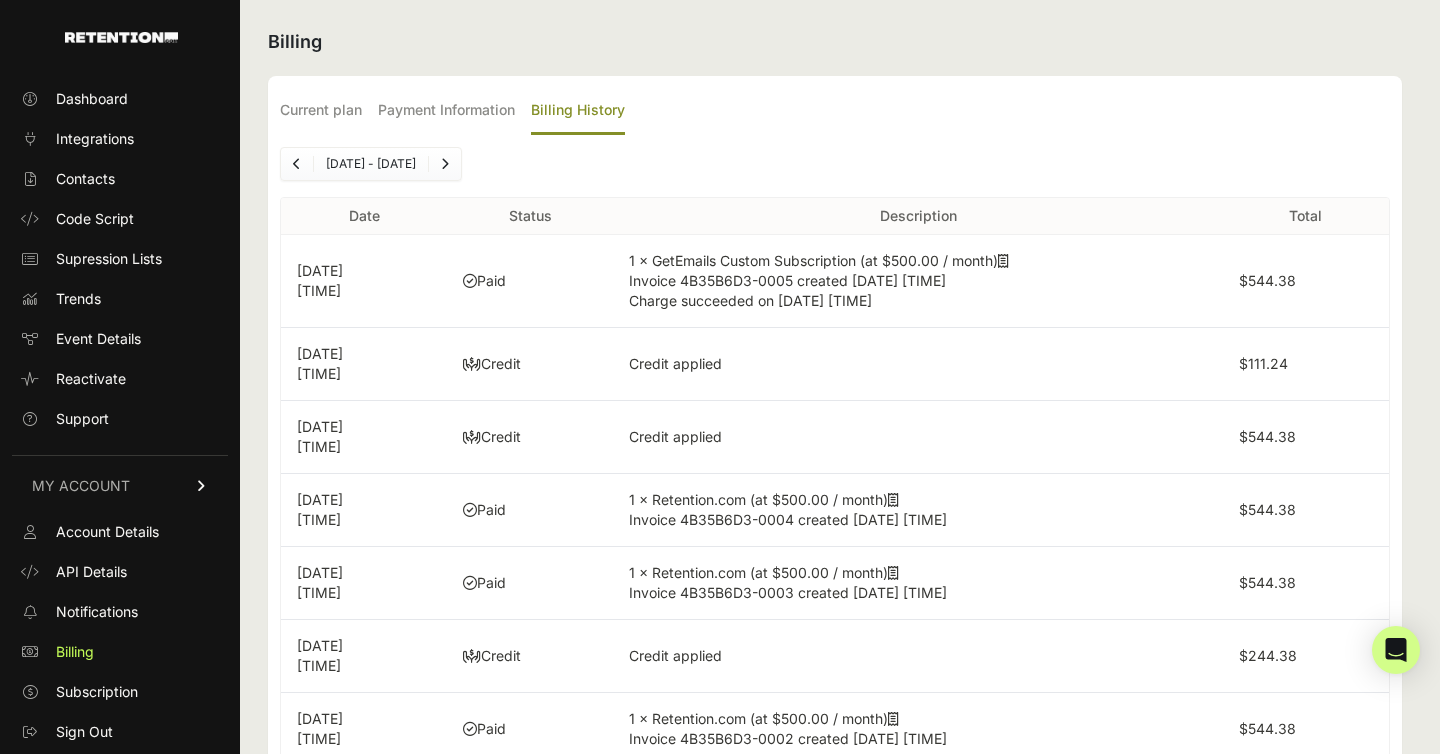 click on "Current plan
Payment Information
Billing History" at bounding box center [835, 111] 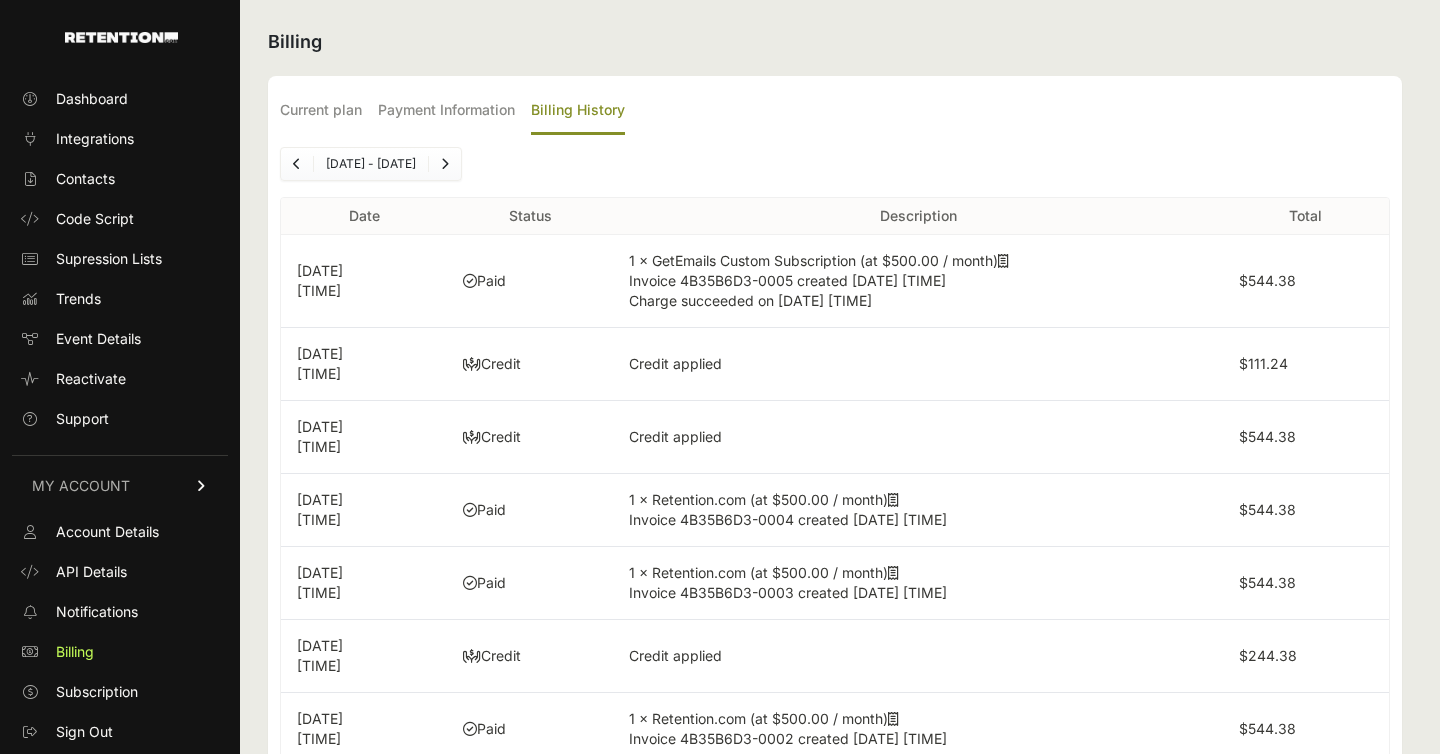scroll, scrollTop: 426, scrollLeft: 0, axis: vertical 